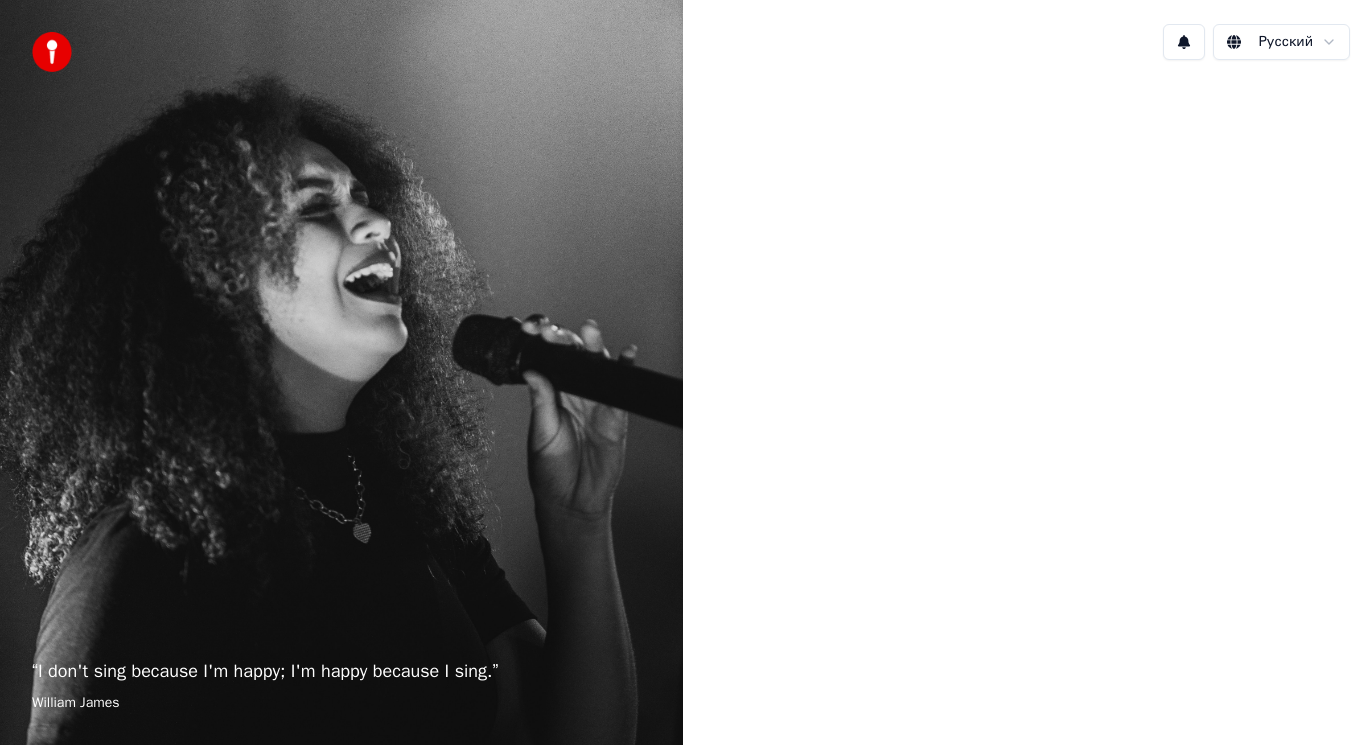 scroll, scrollTop: 0, scrollLeft: 0, axis: both 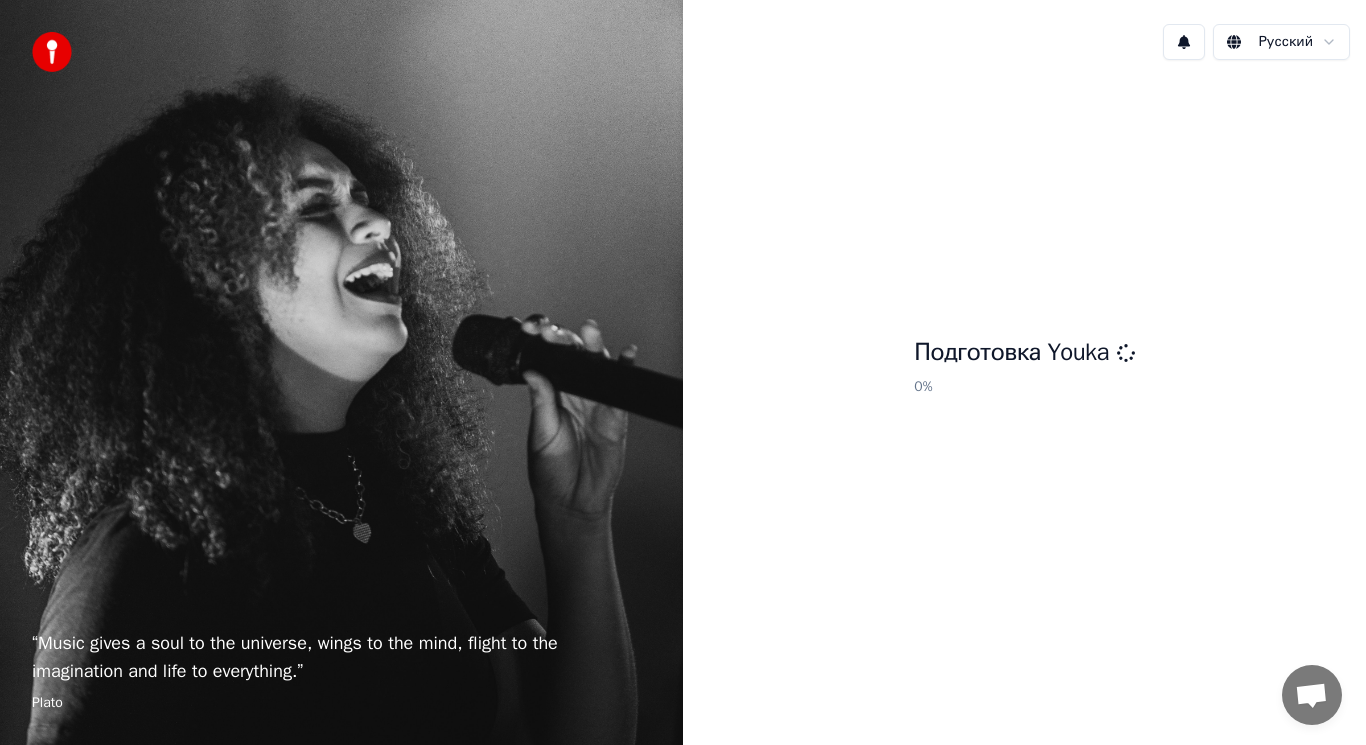 click on "“ Music gives a soul to the universe, wings to the mind, flight to the imagination and life to everything. ” Plato" at bounding box center (341, 372) 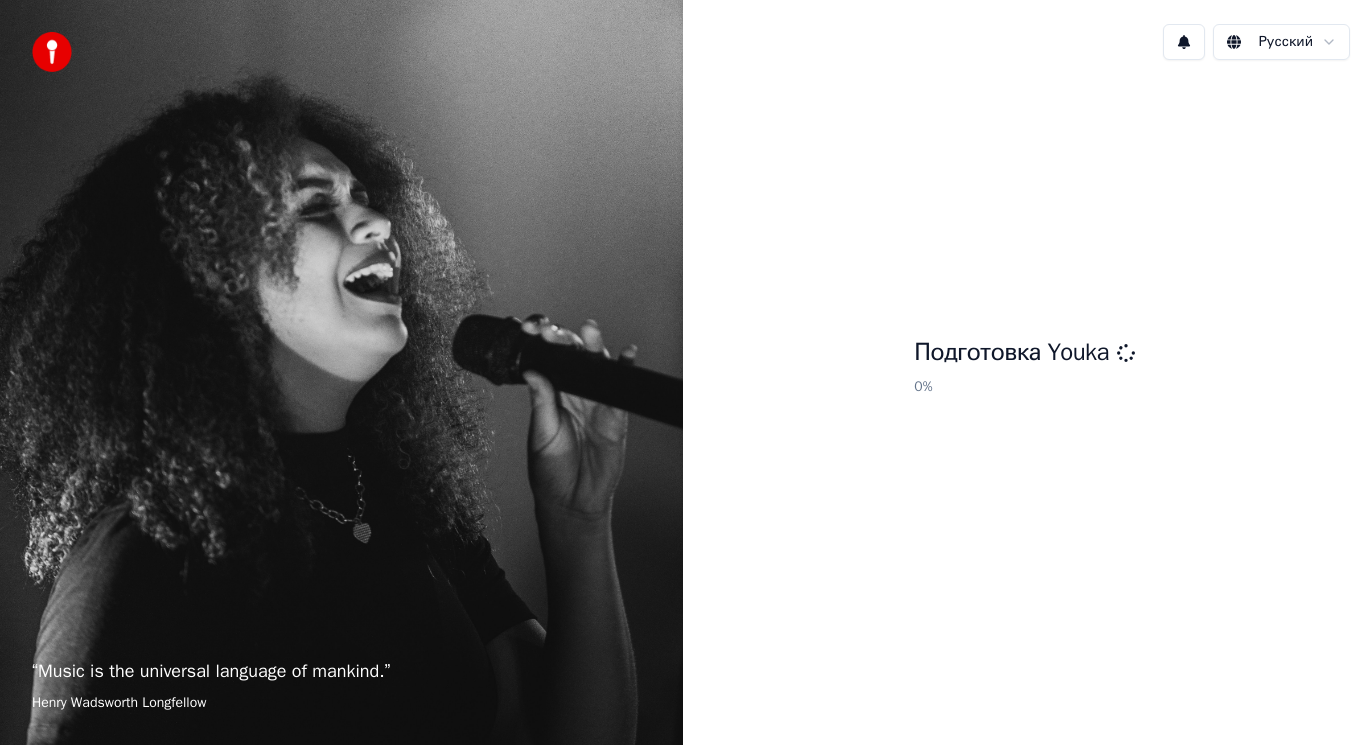 scroll, scrollTop: 0, scrollLeft: 0, axis: both 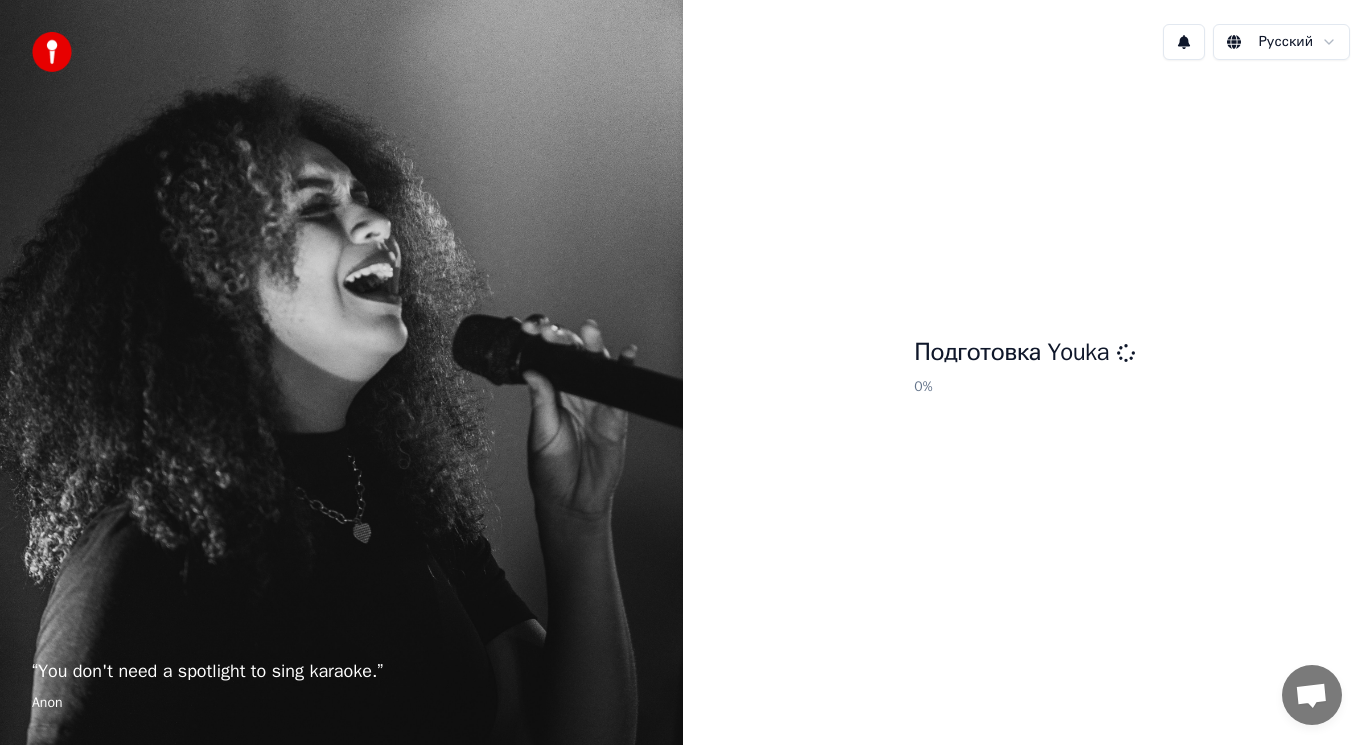 click on "Подготовка Youka 0 %" at bounding box center [1024, 370] 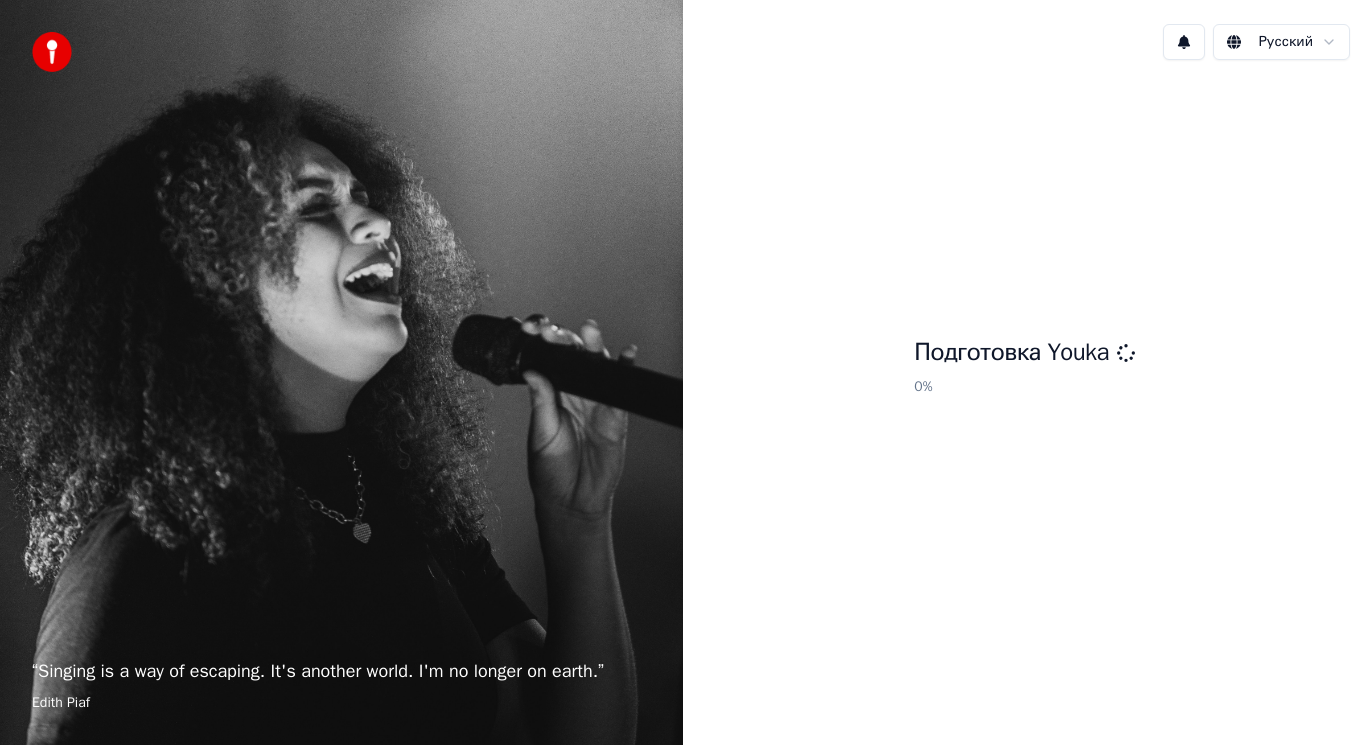 scroll, scrollTop: 0, scrollLeft: 0, axis: both 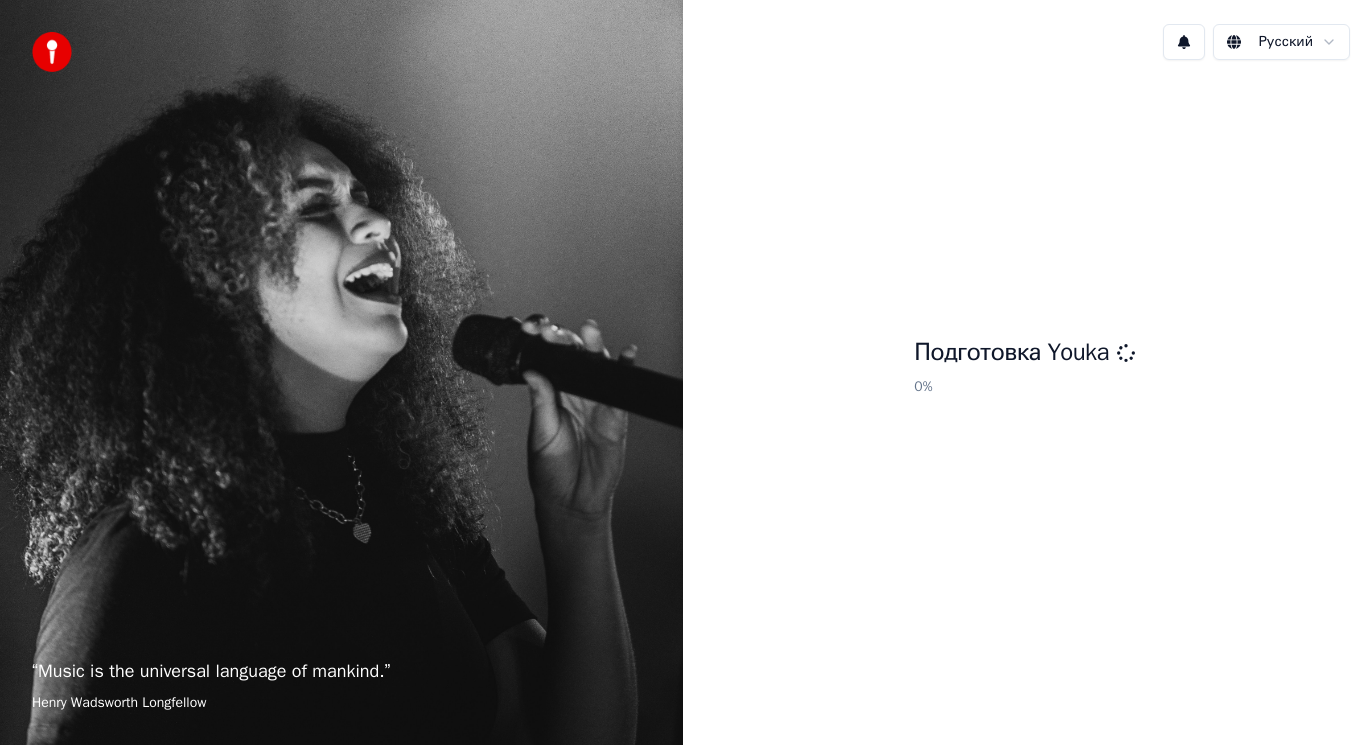 click on "“ Music is the universal language of mankind. ” Henry Wadsworth Longfellow" at bounding box center (341, 372) 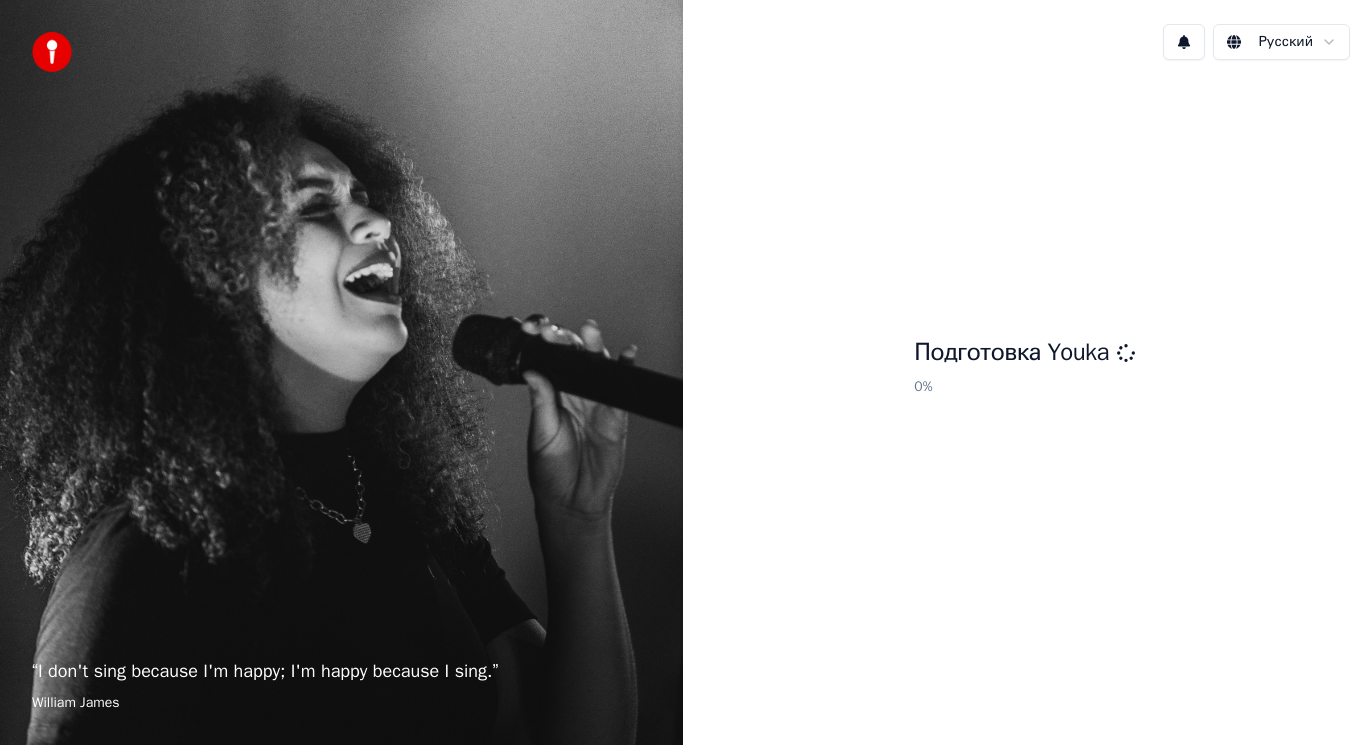 scroll, scrollTop: 0, scrollLeft: 0, axis: both 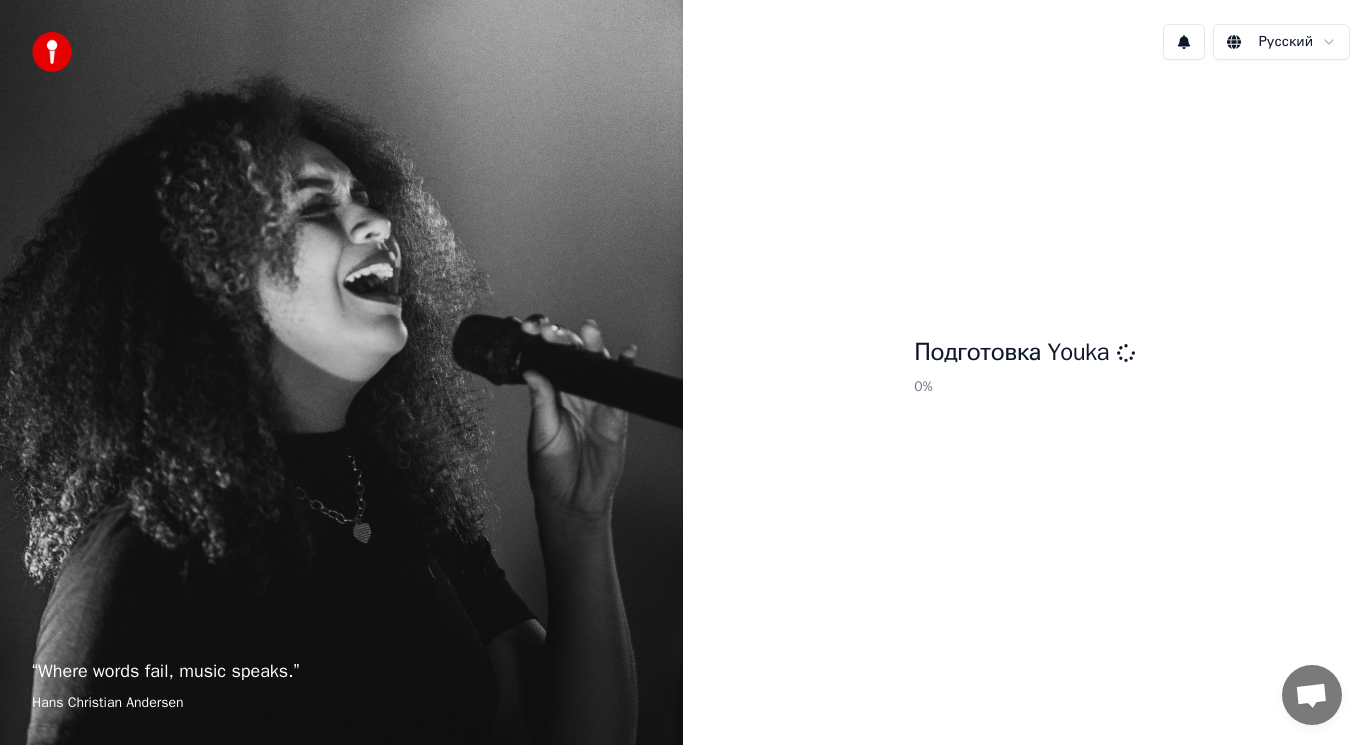 drag, startPoint x: 51, startPoint y: 63, endPoint x: 919, endPoint y: 8, distance: 869.7408 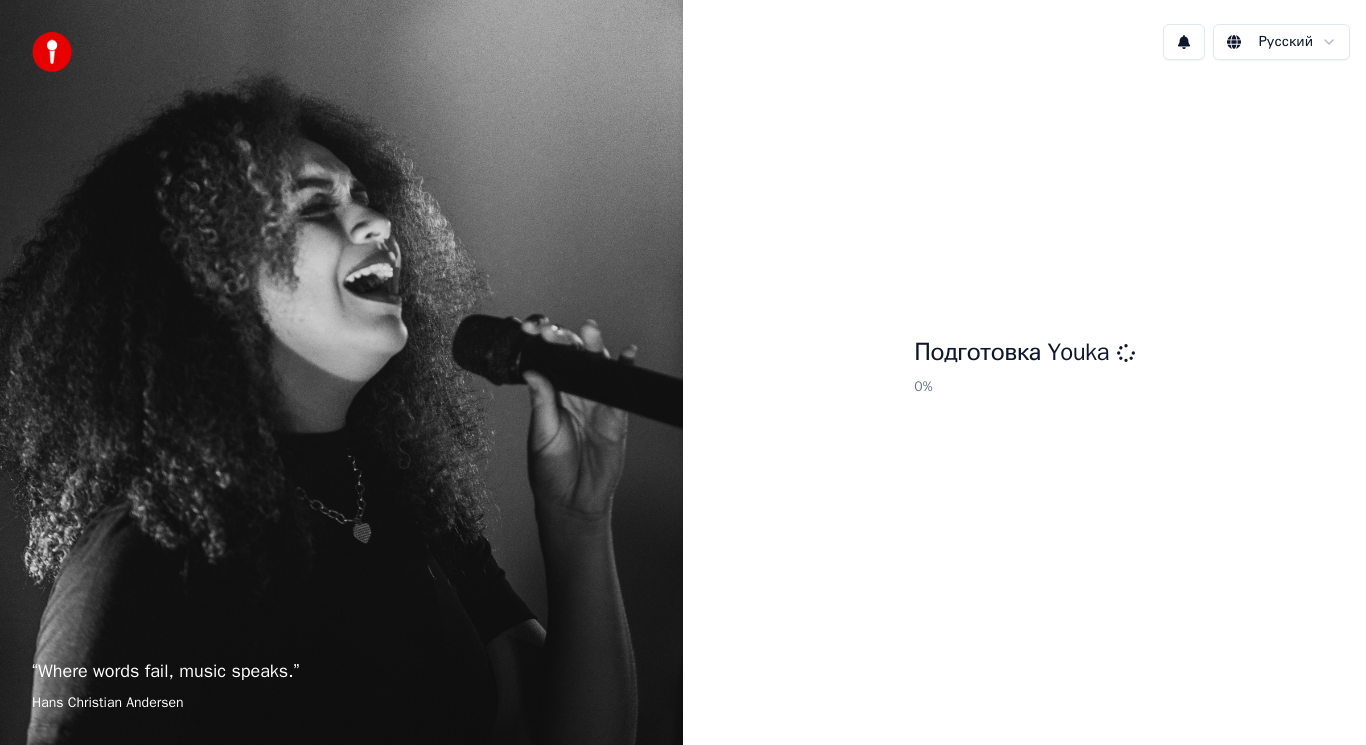 scroll, scrollTop: 0, scrollLeft: 0, axis: both 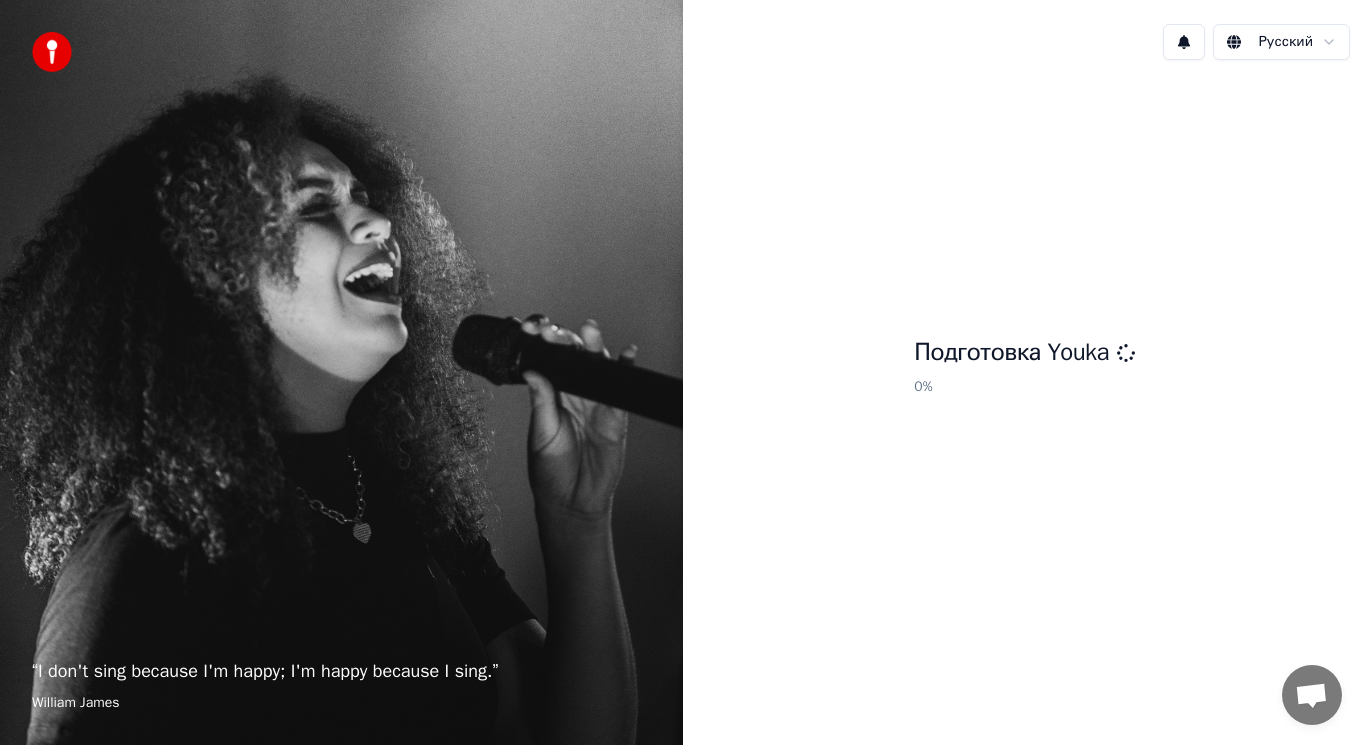 click 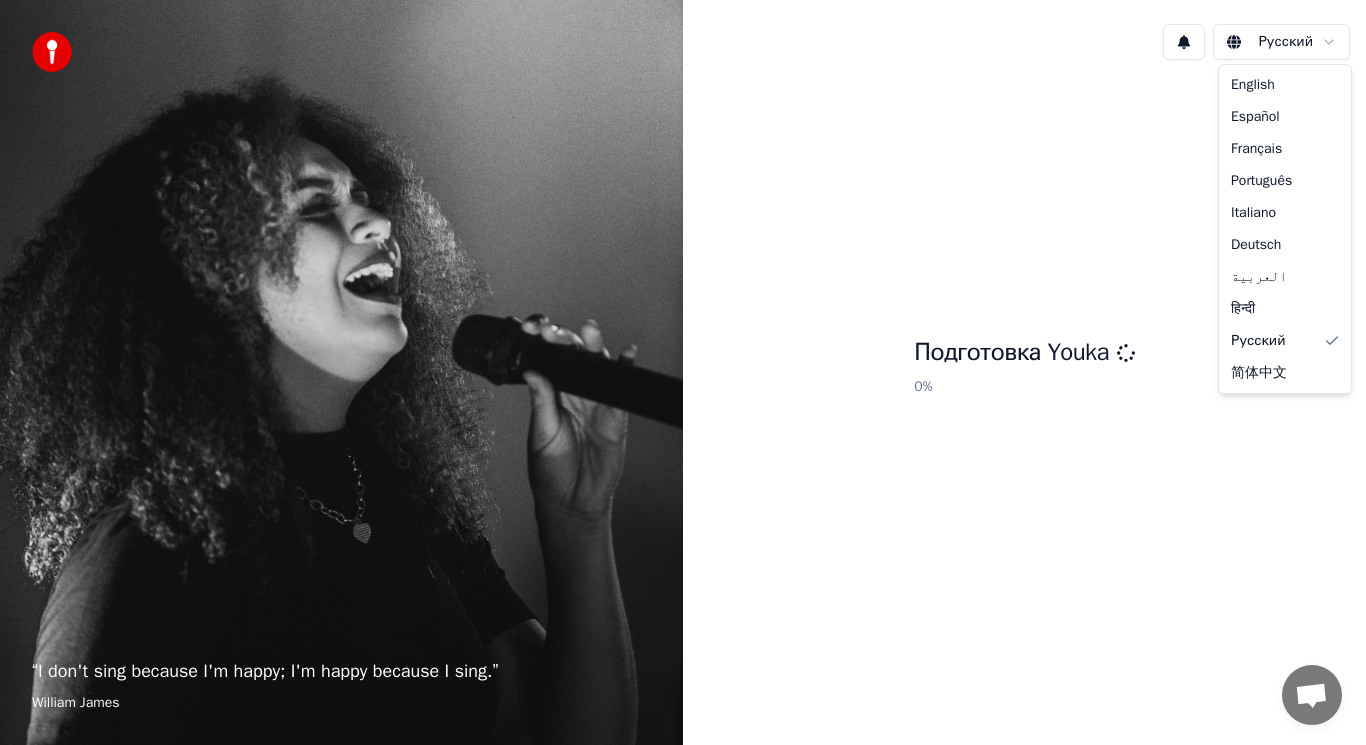 click on "“ I don't sing because I'm happy; I'm happy because I sing. ” William James Русский Подготовка Youka 0 % Беседа Adam Вопросы? Напишите нам в чат! Поддержка не в сети. Не в сети. Повторное подключение... Пока что сообщения не могут быть получены или отправлены. Youka Desktop Здравствуйте! Чем я могу вам помочь?  Суббота, 12 Июль не грузит 2 ч. назад не грузит 2 ч. назад Отправить файл В данный момент мы не в сети. Вы получите ответ на email. Вставить emoji Отправить файл Запись аудиосообщения We run on Crisp English Español Français Português Italiano Deutsch العربية हिन्दी Русский 简体中文" at bounding box center [683, 372] 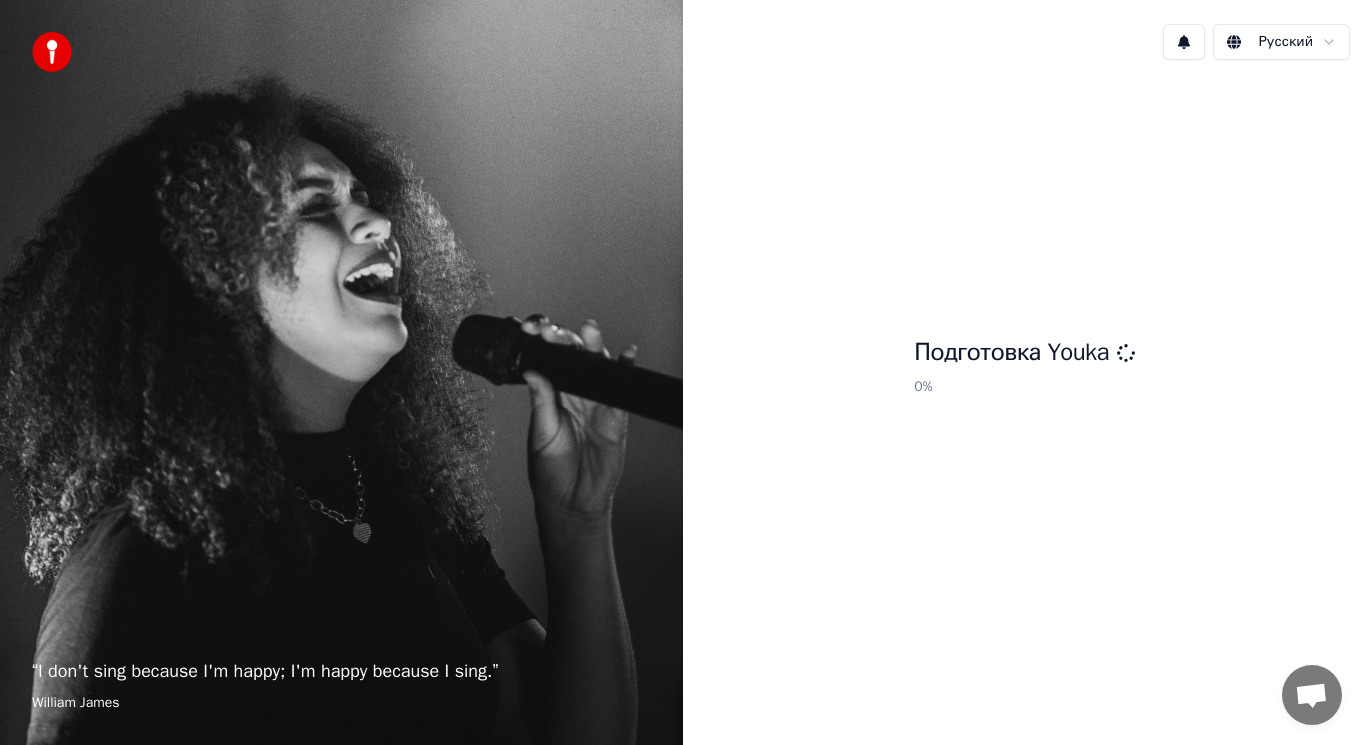 click at bounding box center [1184, 42] 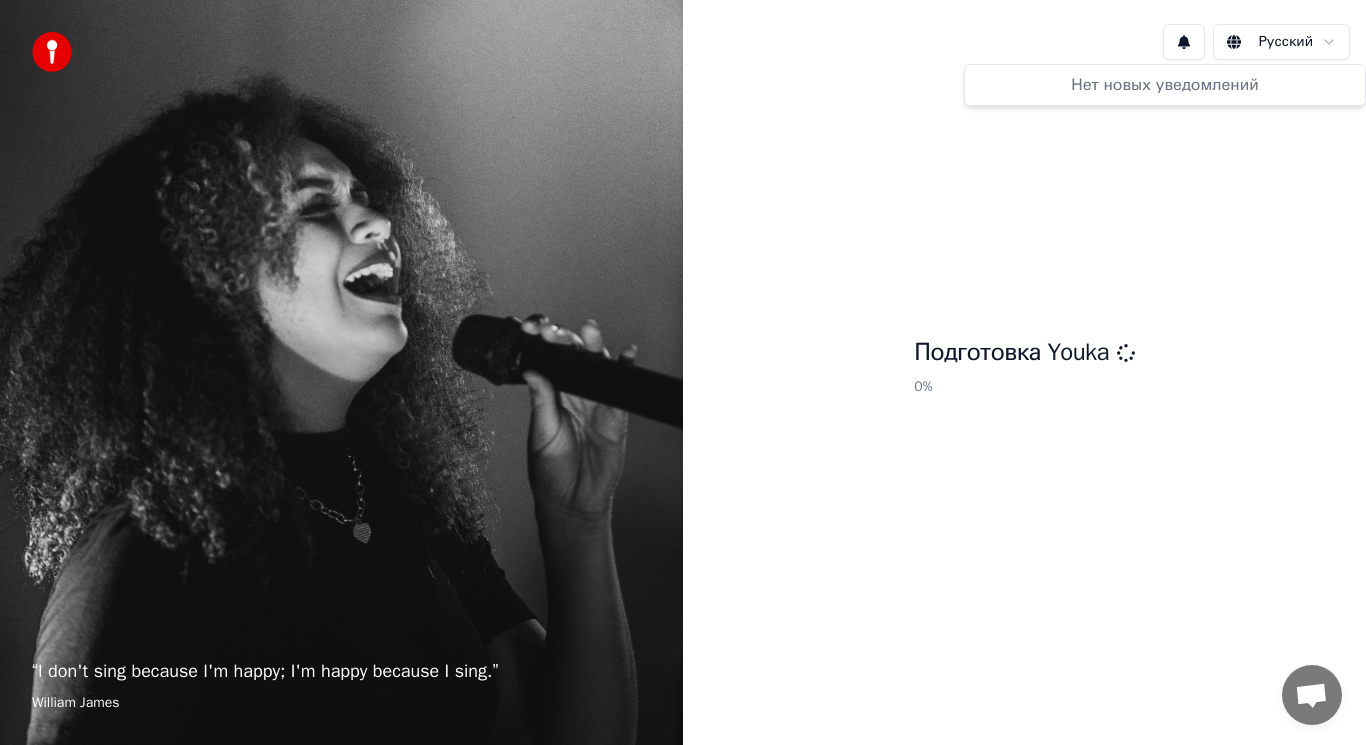 click on "Нет новых уведомлений" at bounding box center (1165, 85) 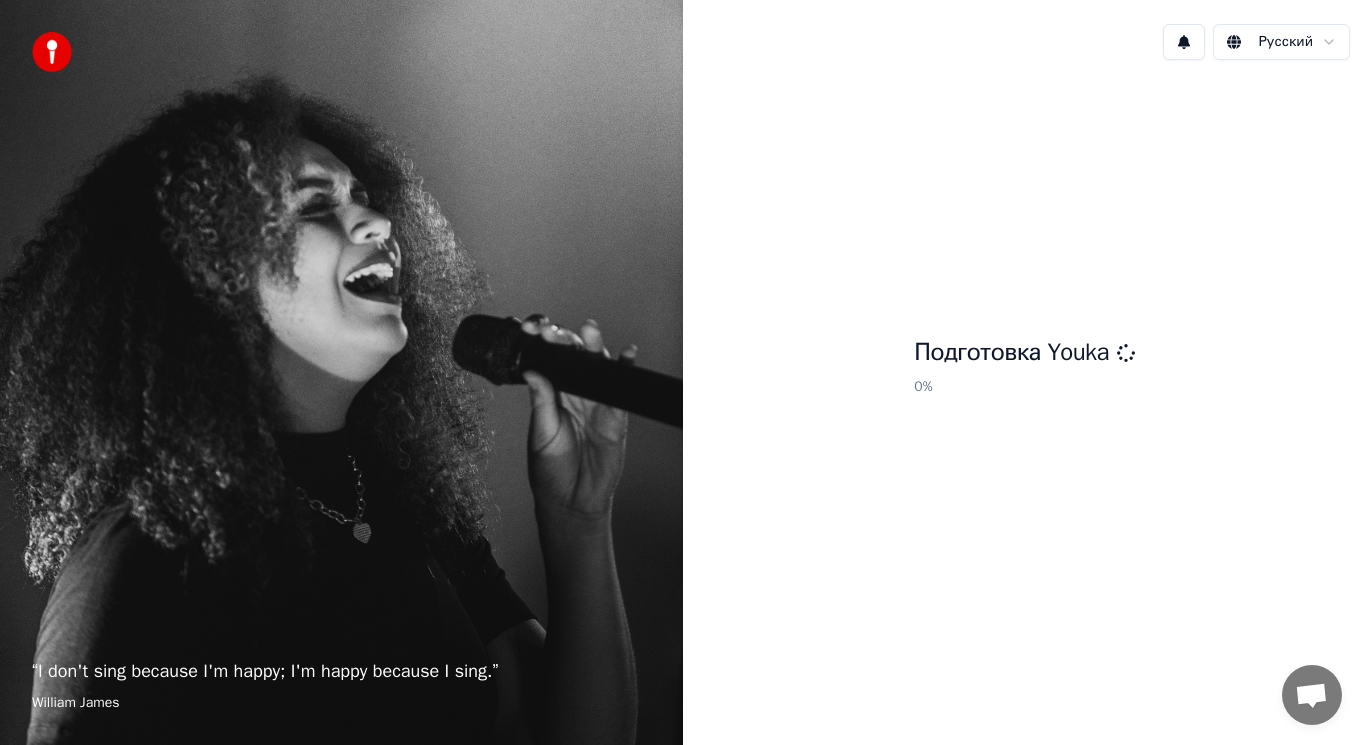 click at bounding box center [52, 52] 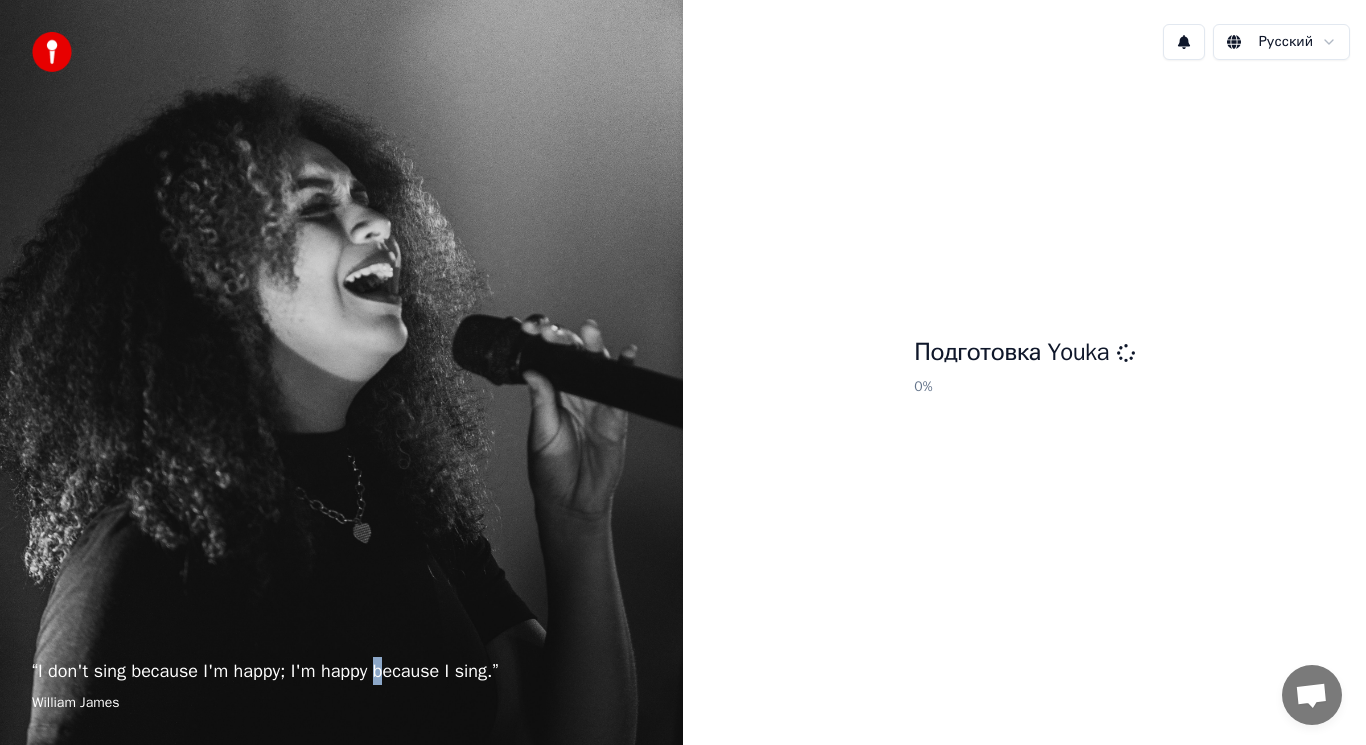 click on "“ I don't sing because I'm happy; I'm happy because I sing. ”" at bounding box center [341, 671] 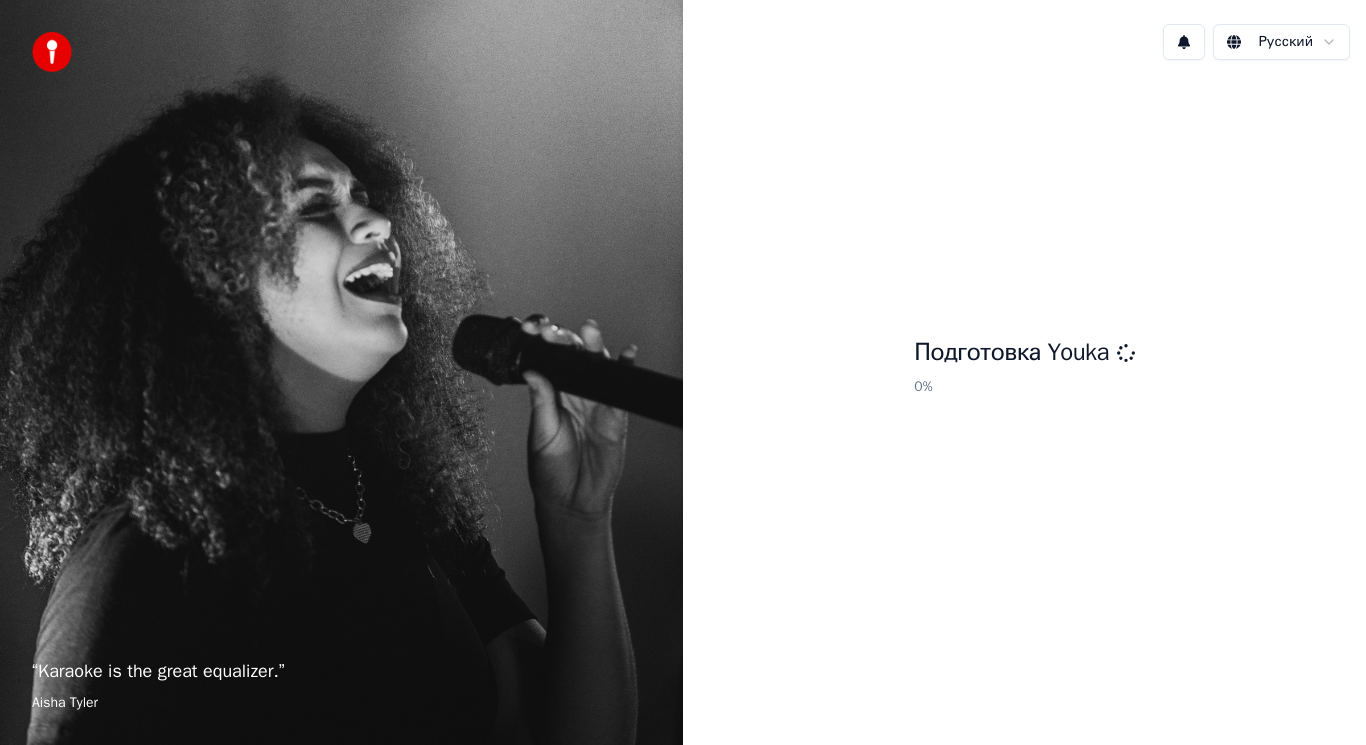 scroll, scrollTop: 0, scrollLeft: 0, axis: both 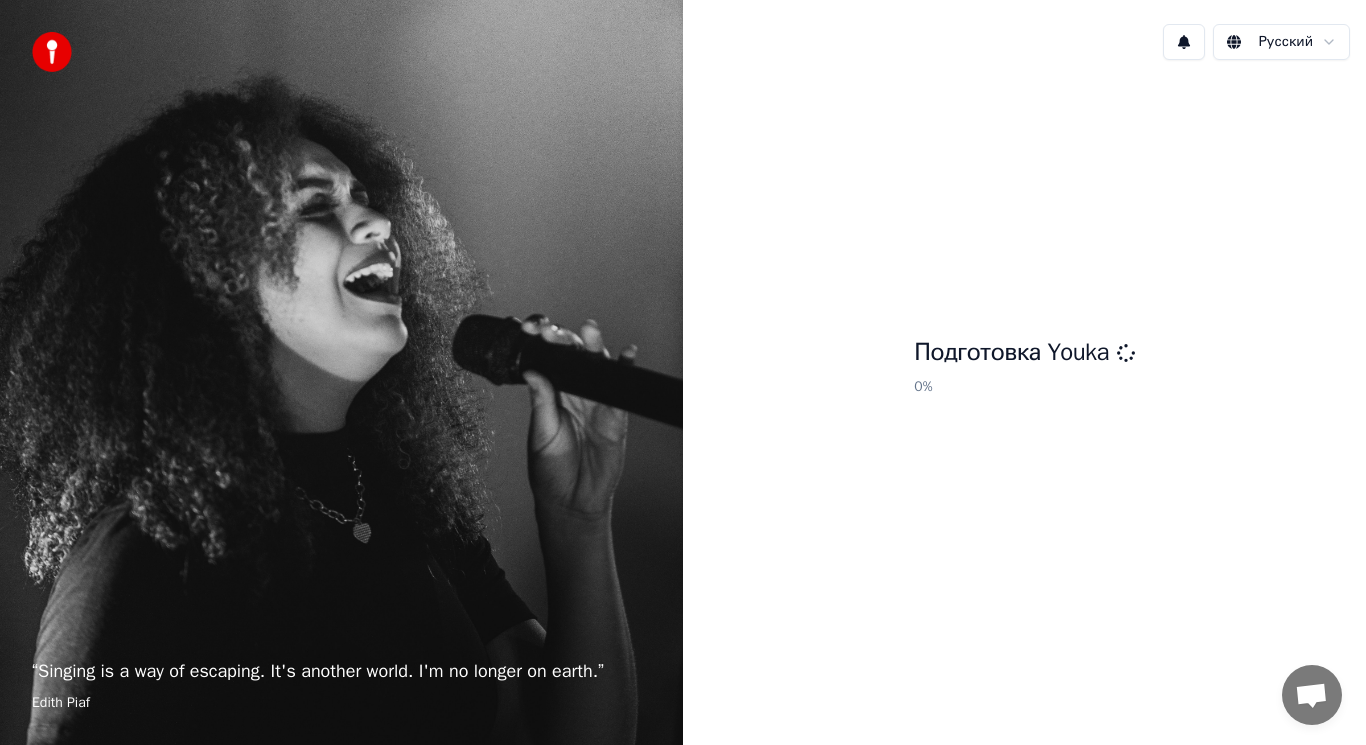 click on "Подготовка Youka 0 %" at bounding box center [1024, 370] 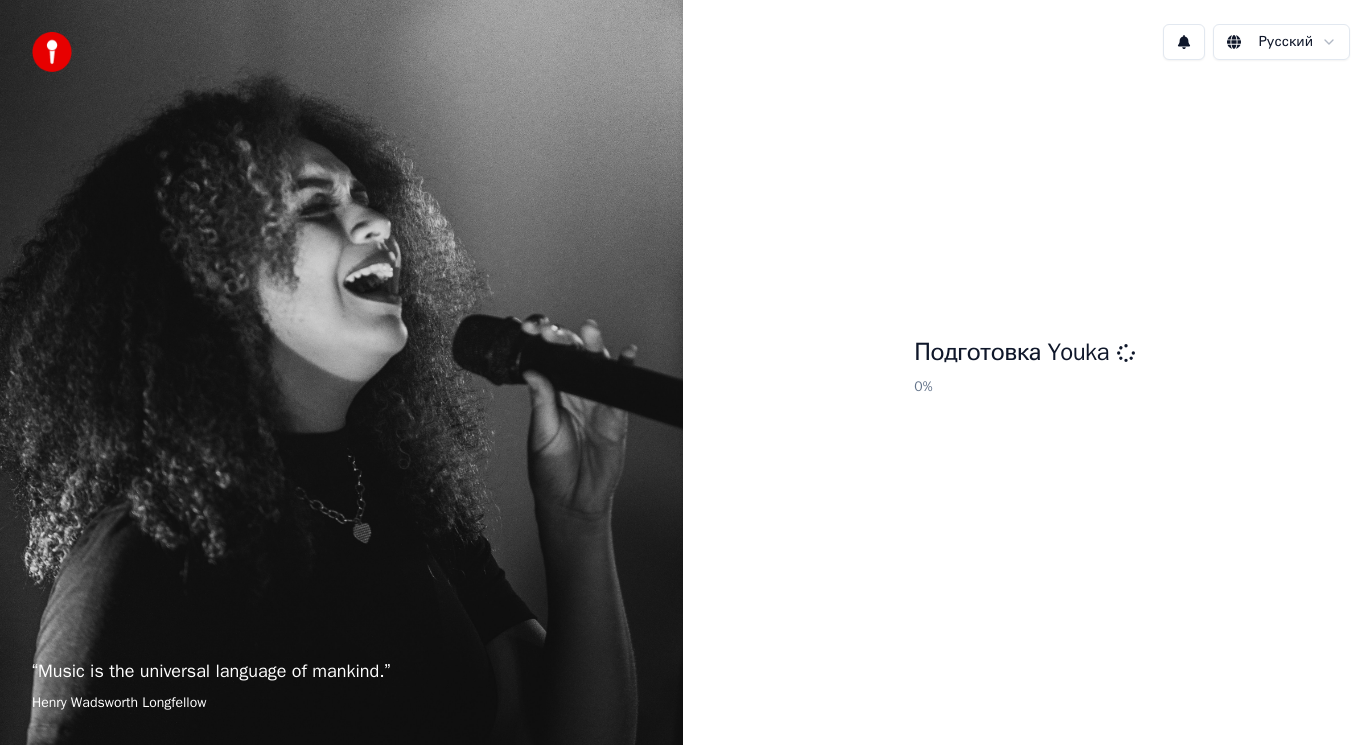 scroll, scrollTop: 0, scrollLeft: 0, axis: both 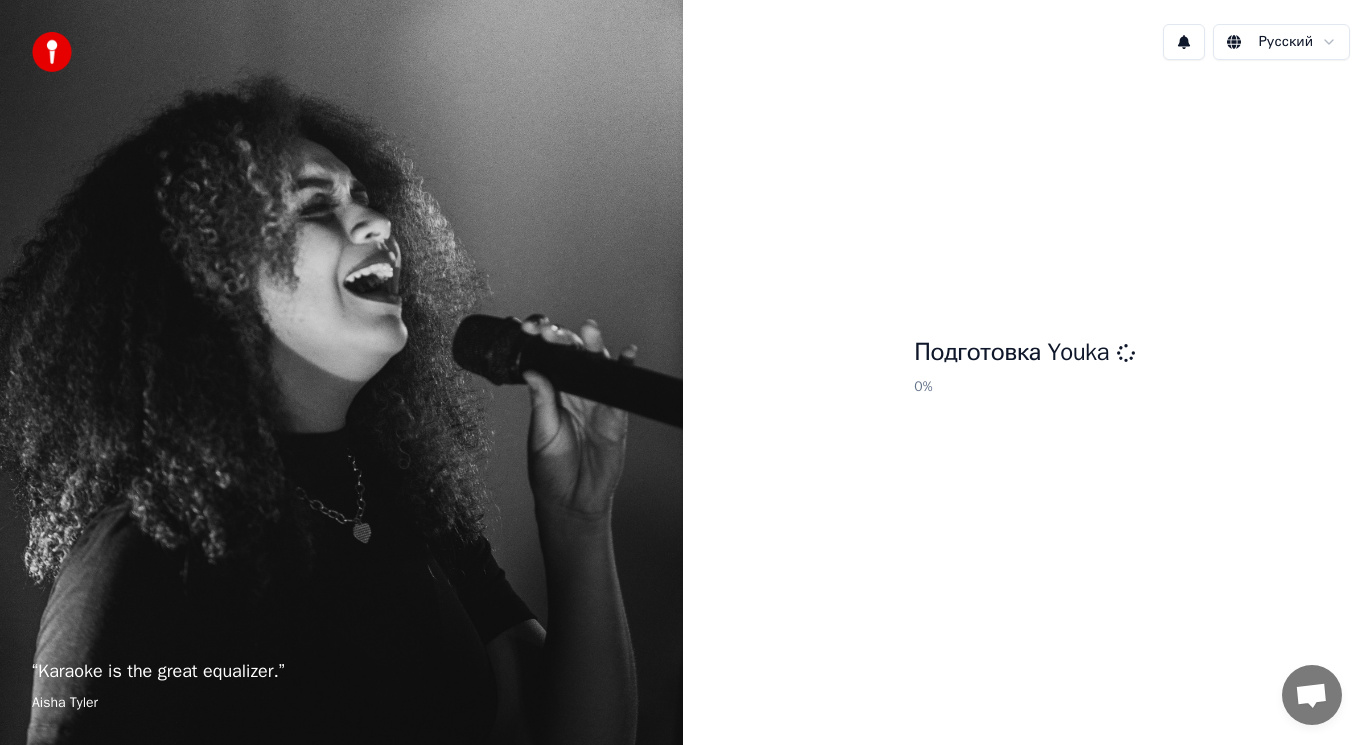 click at bounding box center [1311, 697] 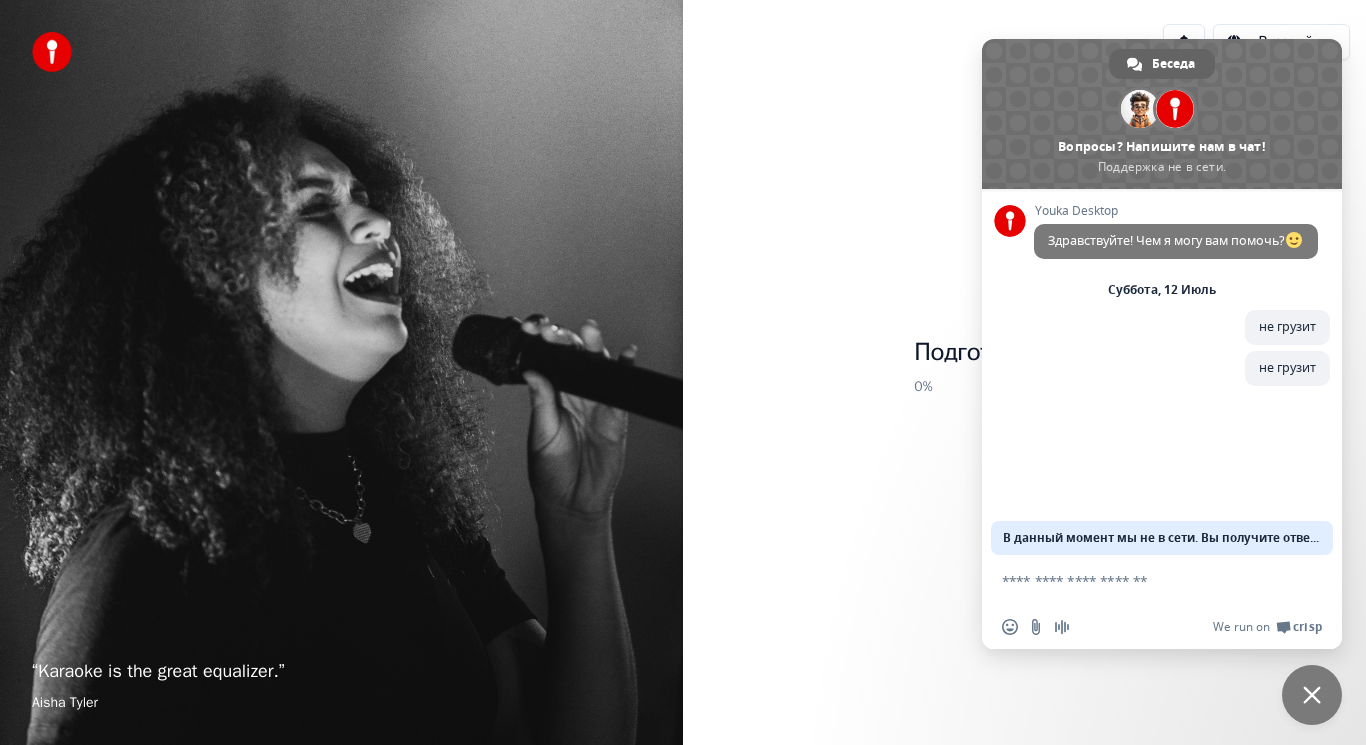 drag, startPoint x: 1039, startPoint y: 166, endPoint x: 1143, endPoint y: 153, distance: 104.80935 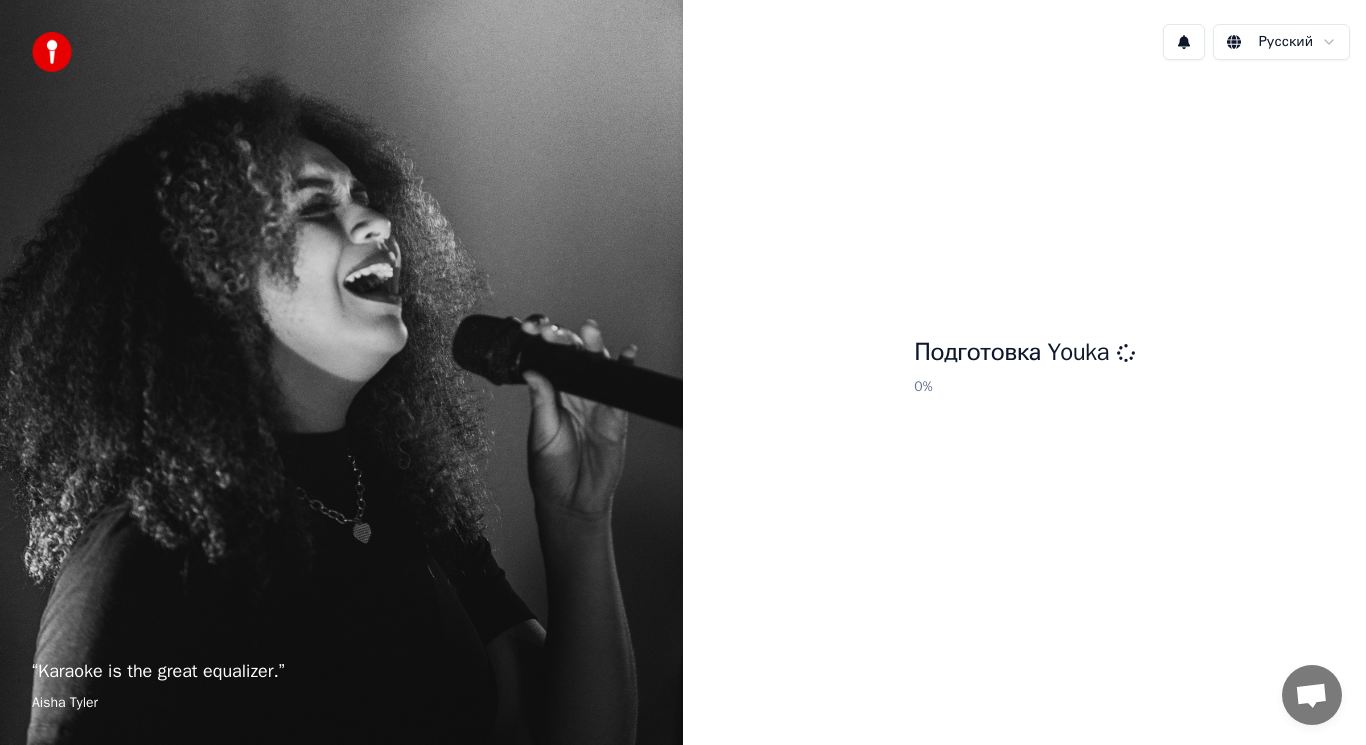 click at bounding box center [1311, 697] 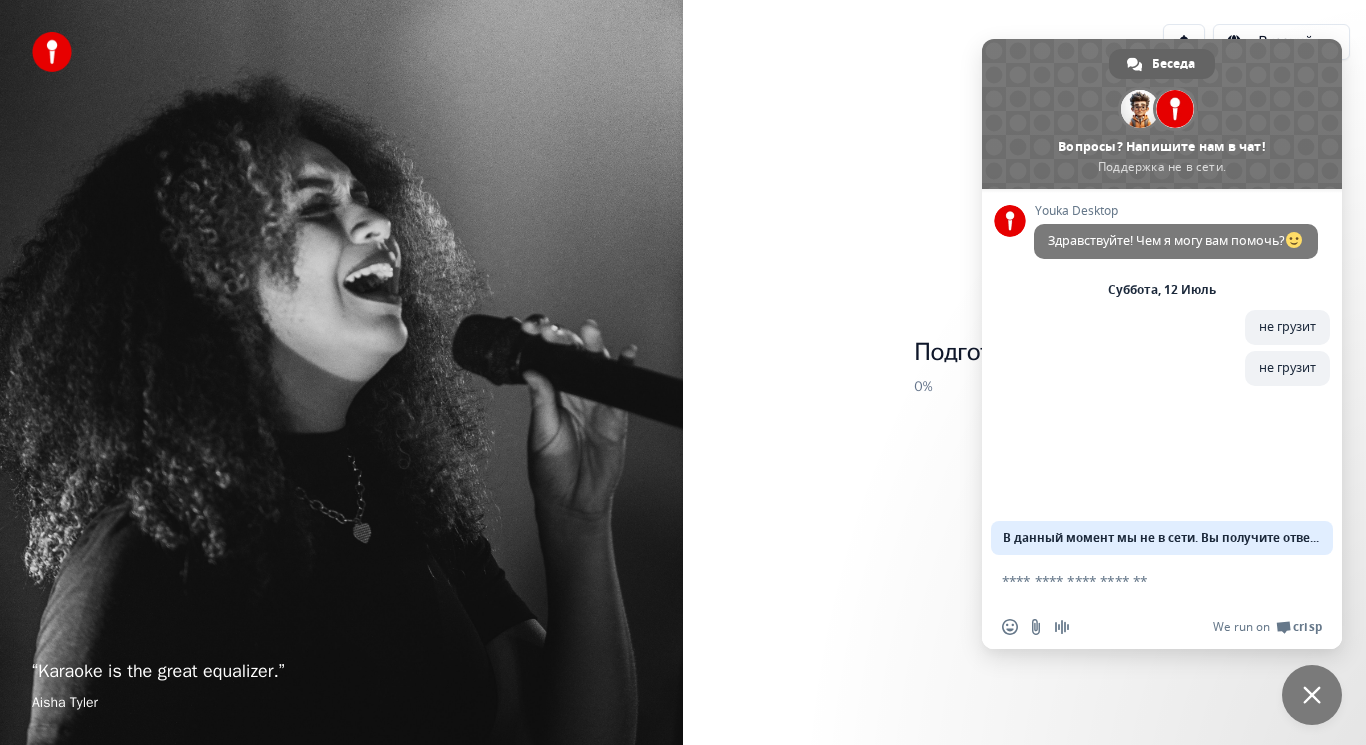 click at bounding box center (1142, 580) 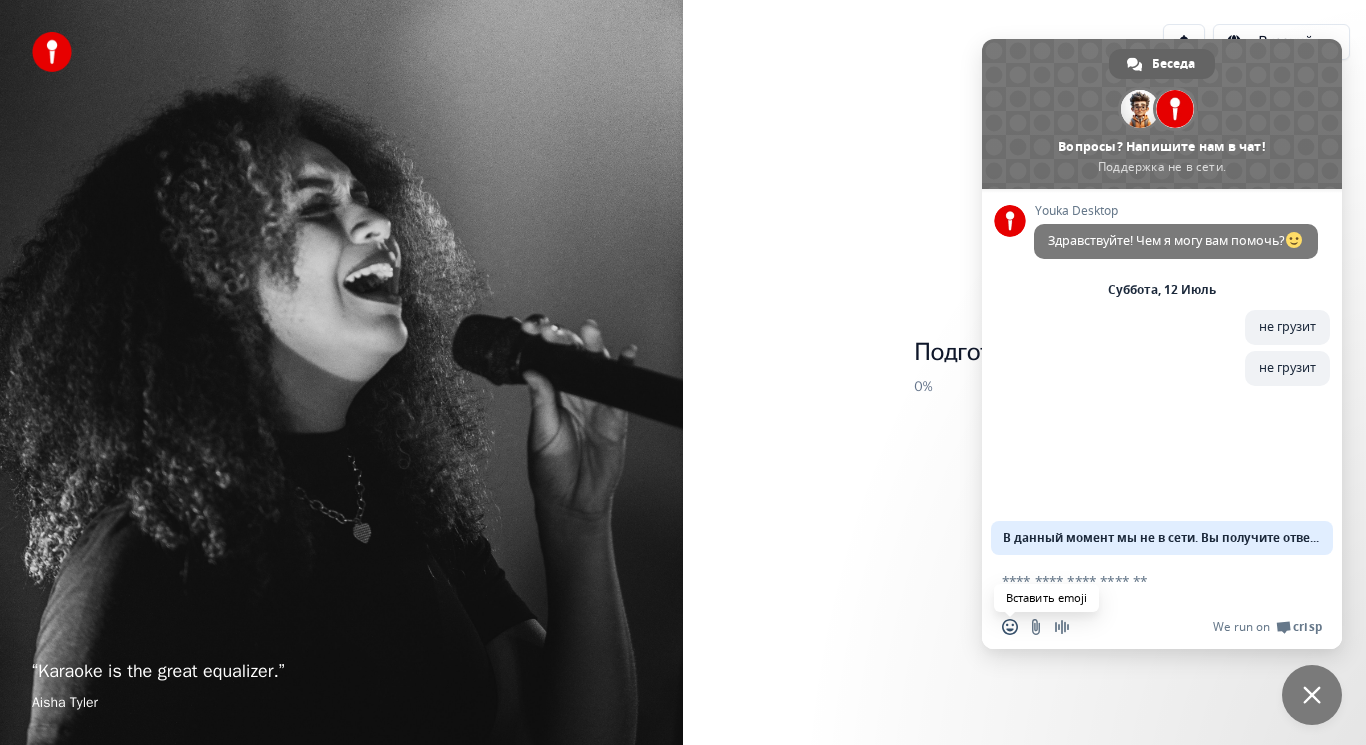 click at bounding box center (1010, 627) 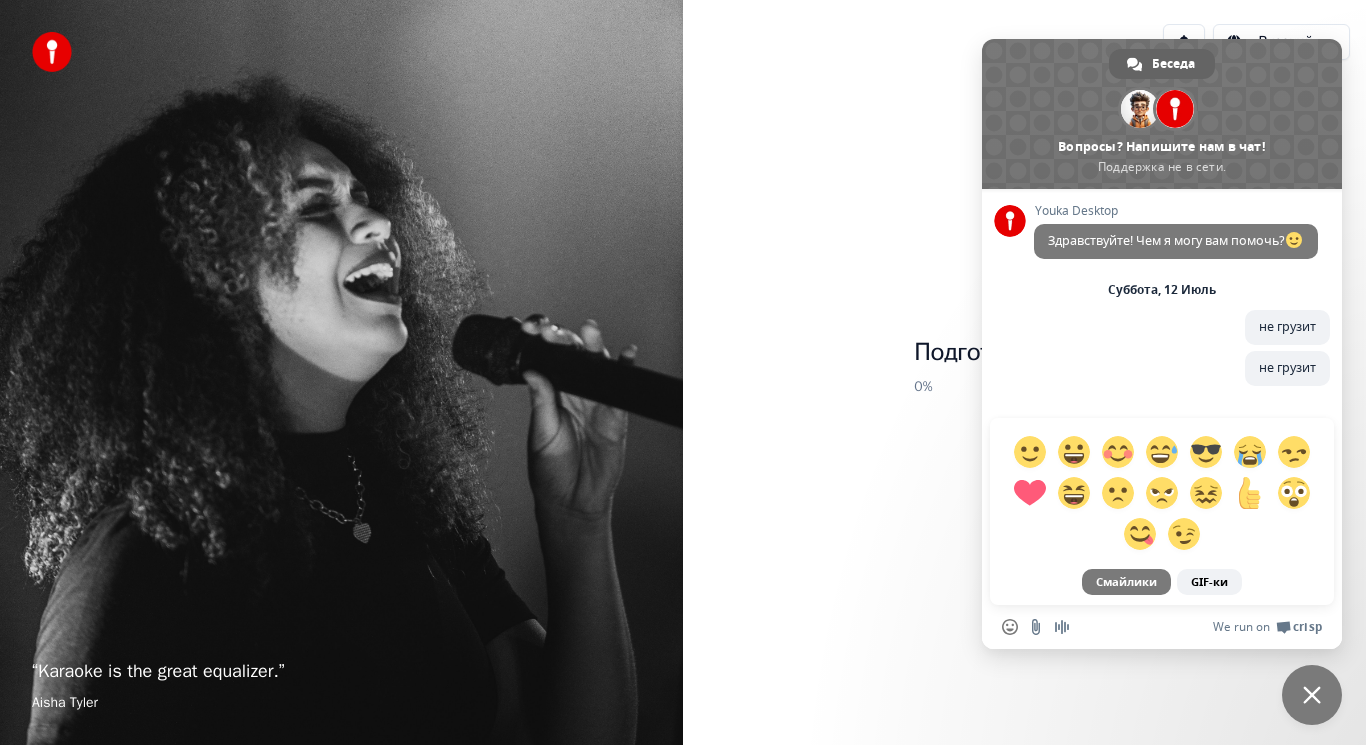 click at bounding box center [1162, 493] 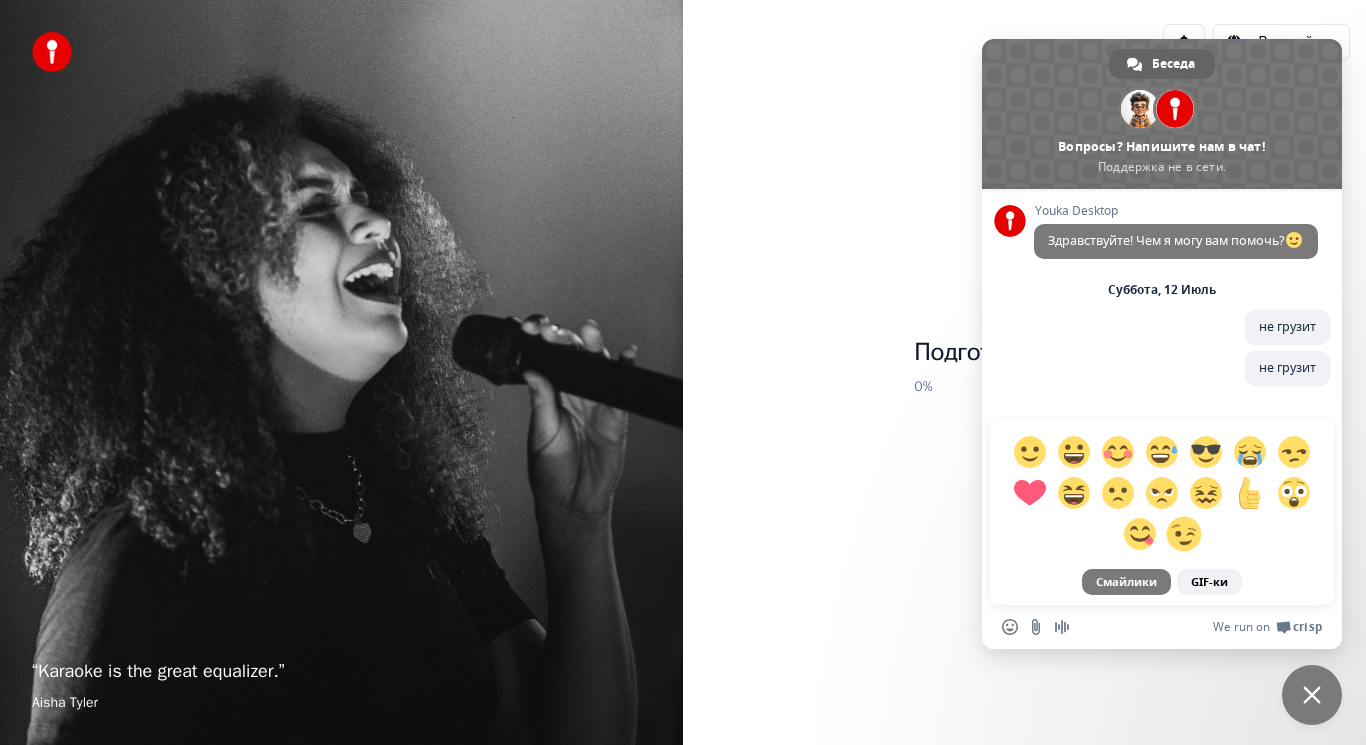 click at bounding box center (1183, 533) 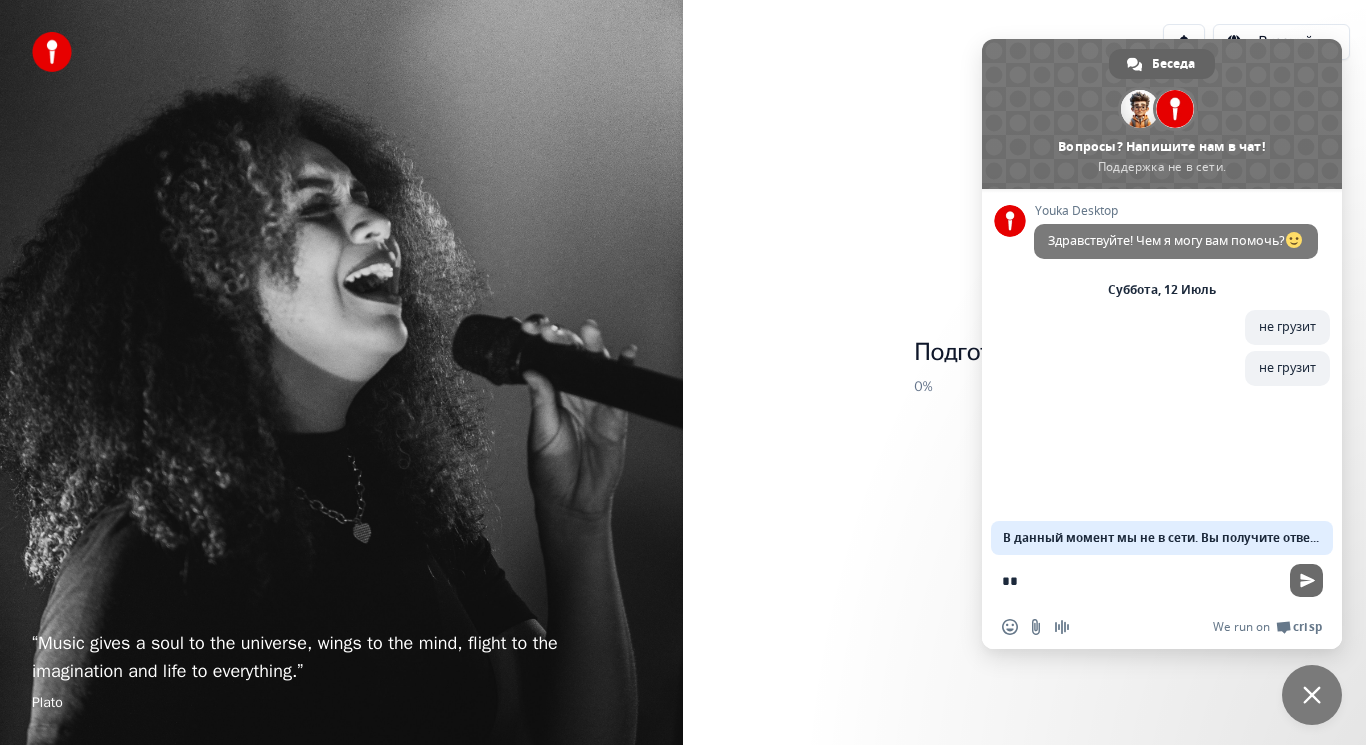 click at bounding box center [1306, 580] 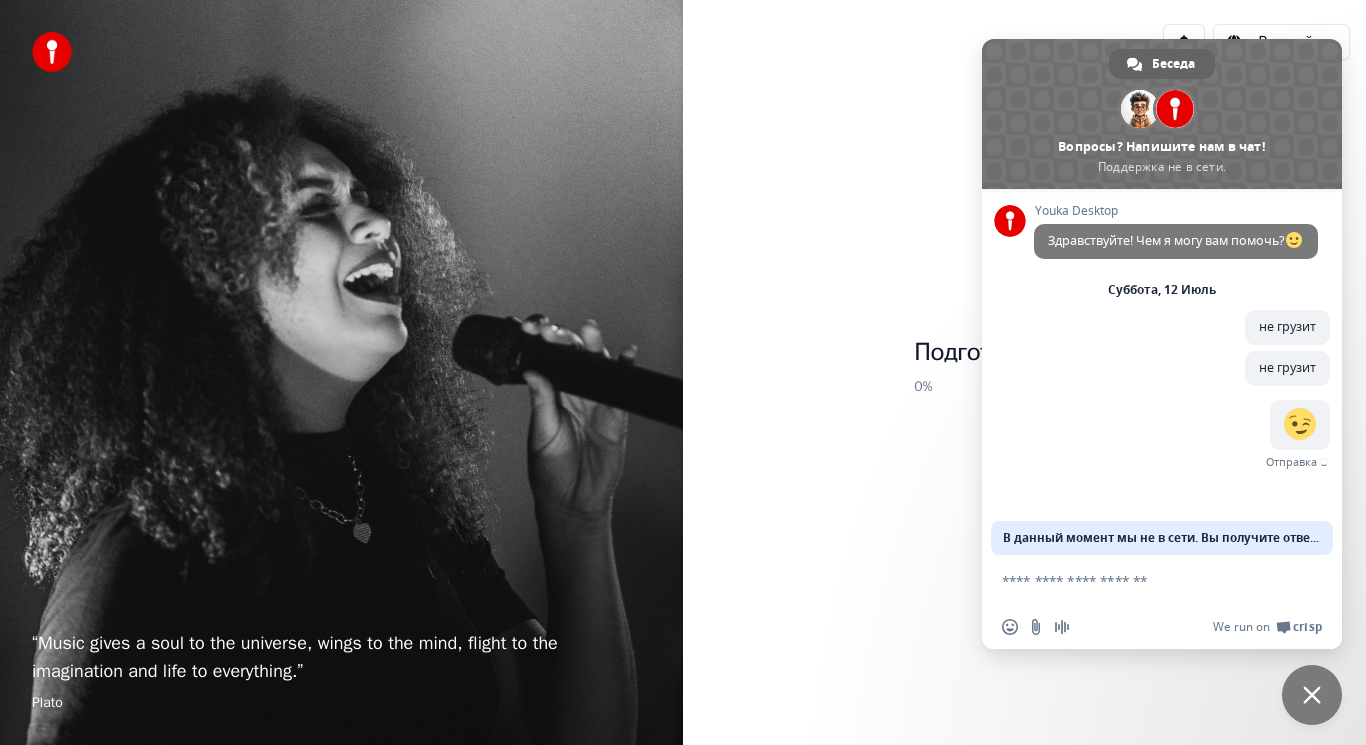 drag, startPoint x: 691, startPoint y: 690, endPoint x: 690, endPoint y: 734, distance: 44.011364 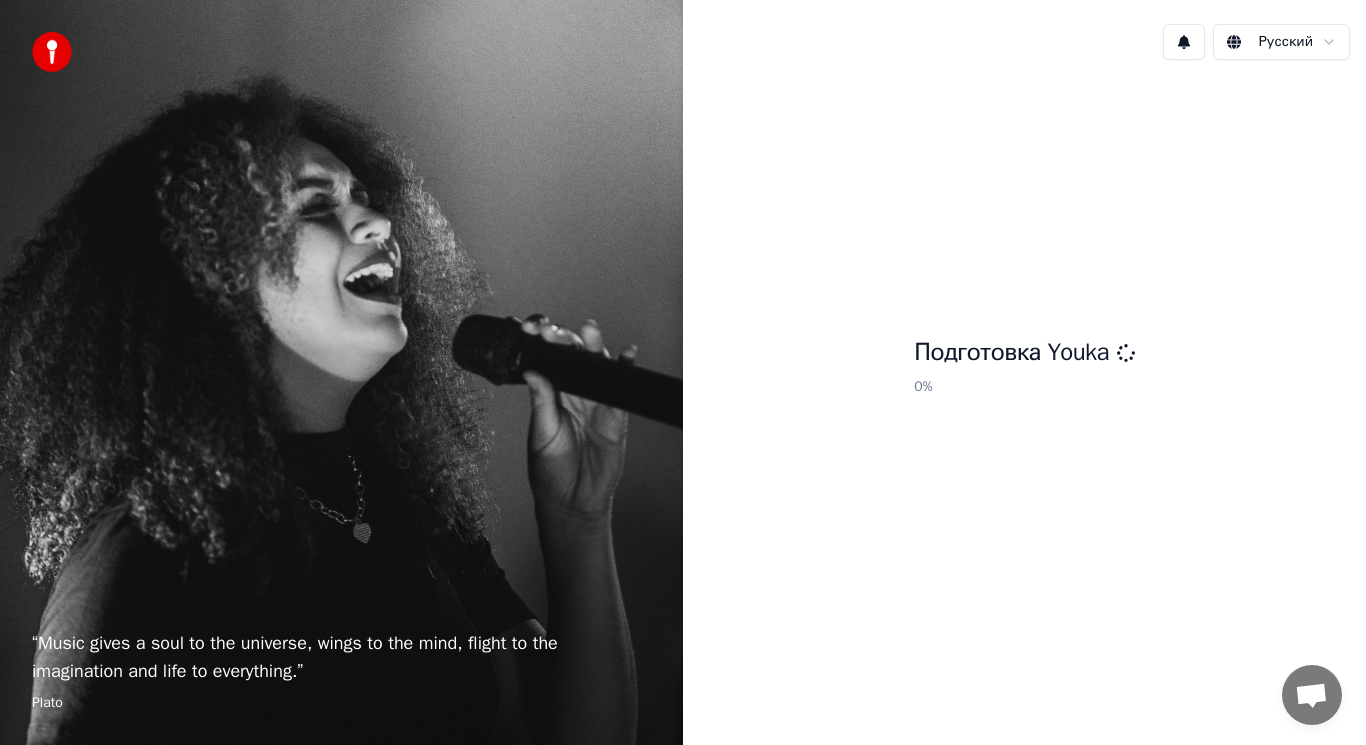 click on "“ Music gives a soul to the universe, wings to the mind, flight to the imagination and life to everything. ”" at bounding box center (341, 657) 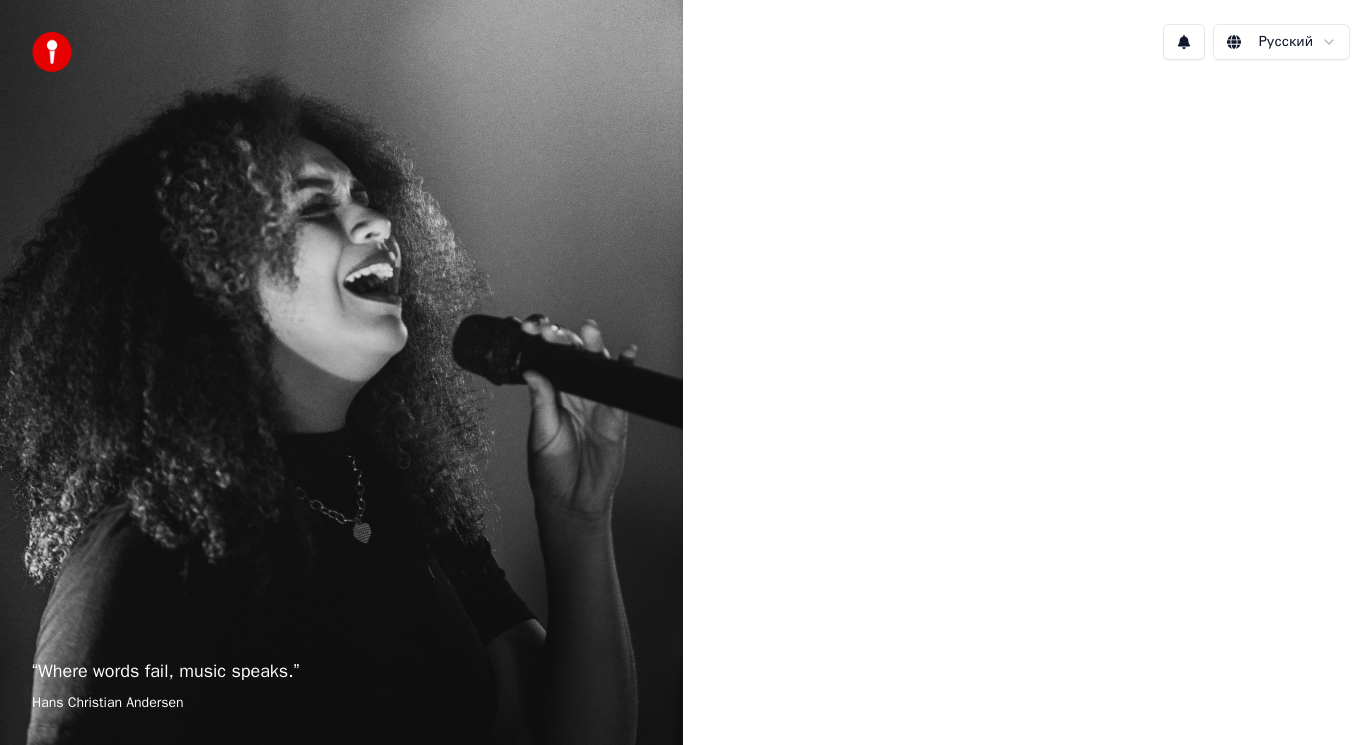 scroll, scrollTop: 0, scrollLeft: 0, axis: both 